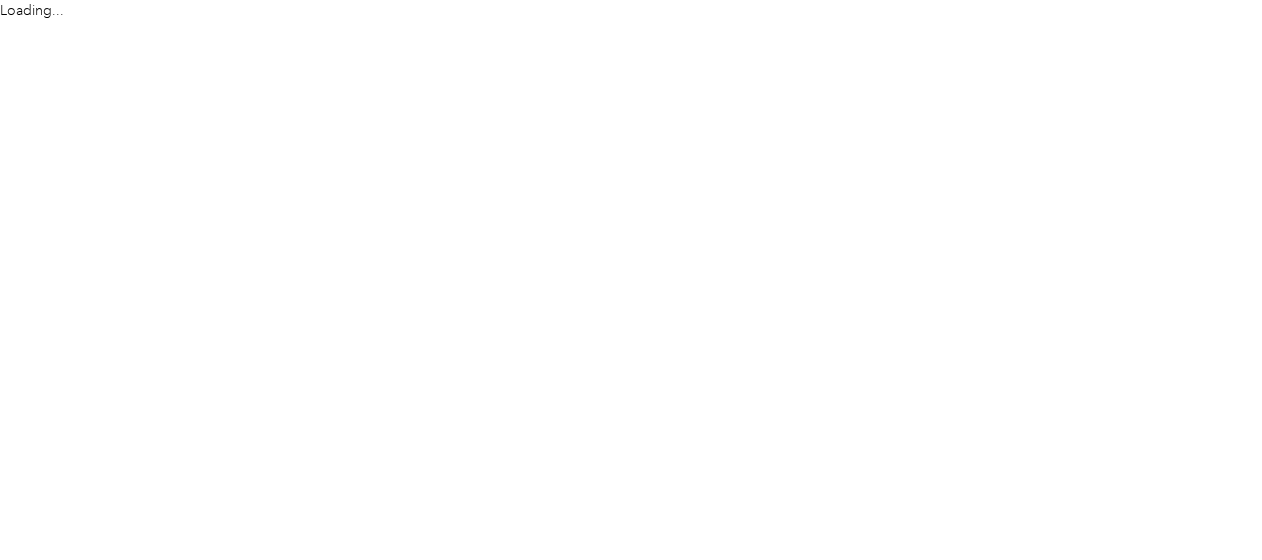 scroll, scrollTop: 0, scrollLeft: 0, axis: both 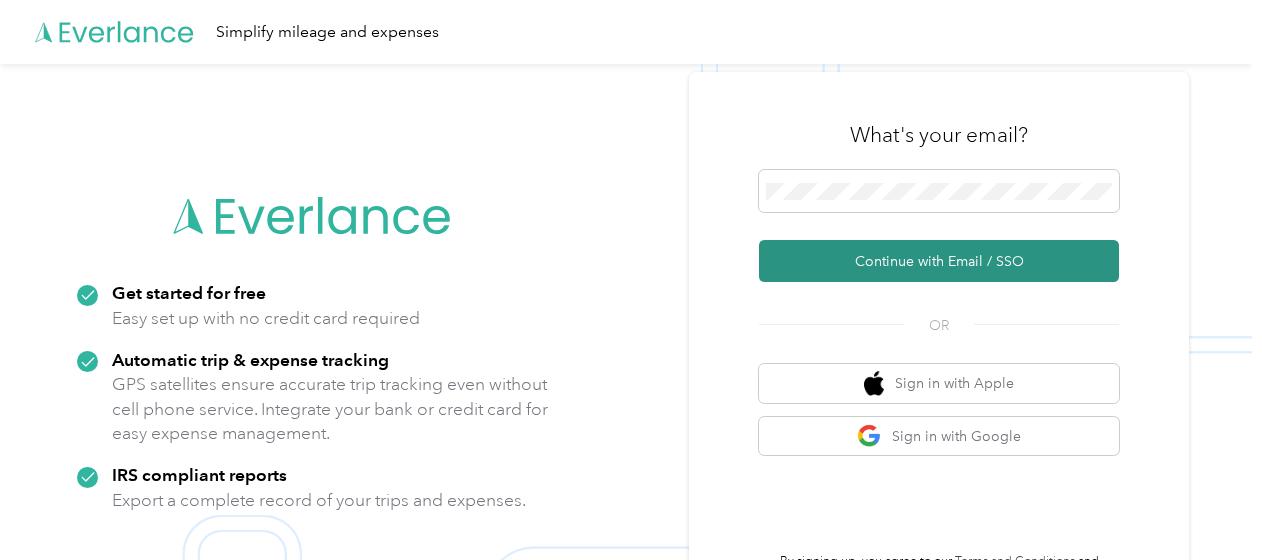 click on "Continue with Email / SSO" at bounding box center (939, 261) 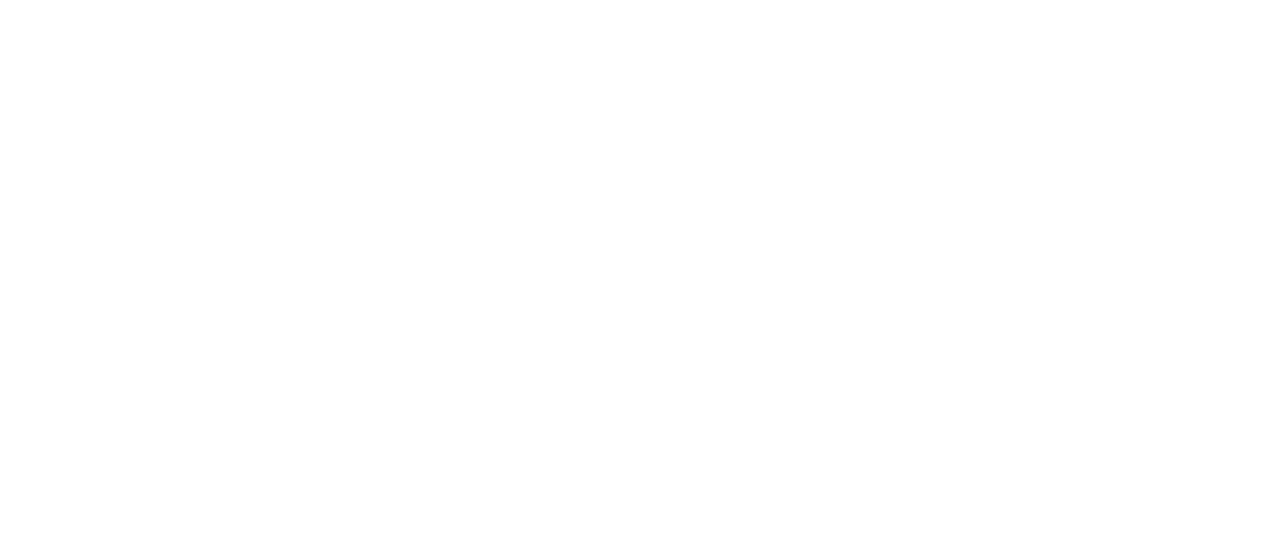 scroll, scrollTop: 0, scrollLeft: 0, axis: both 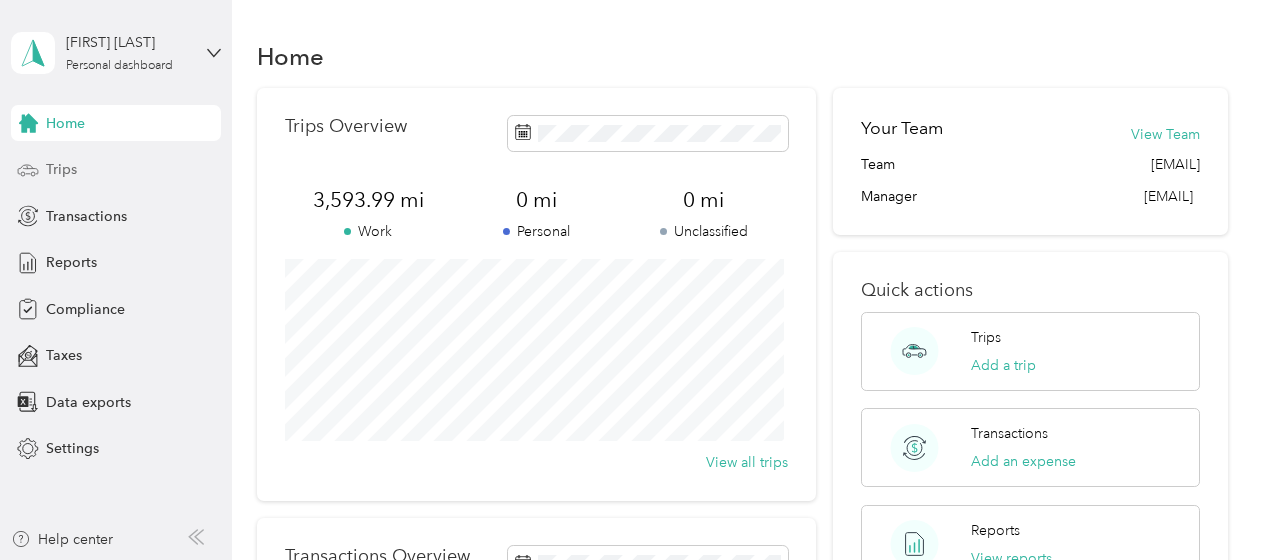 click on "Trips" at bounding box center (61, 169) 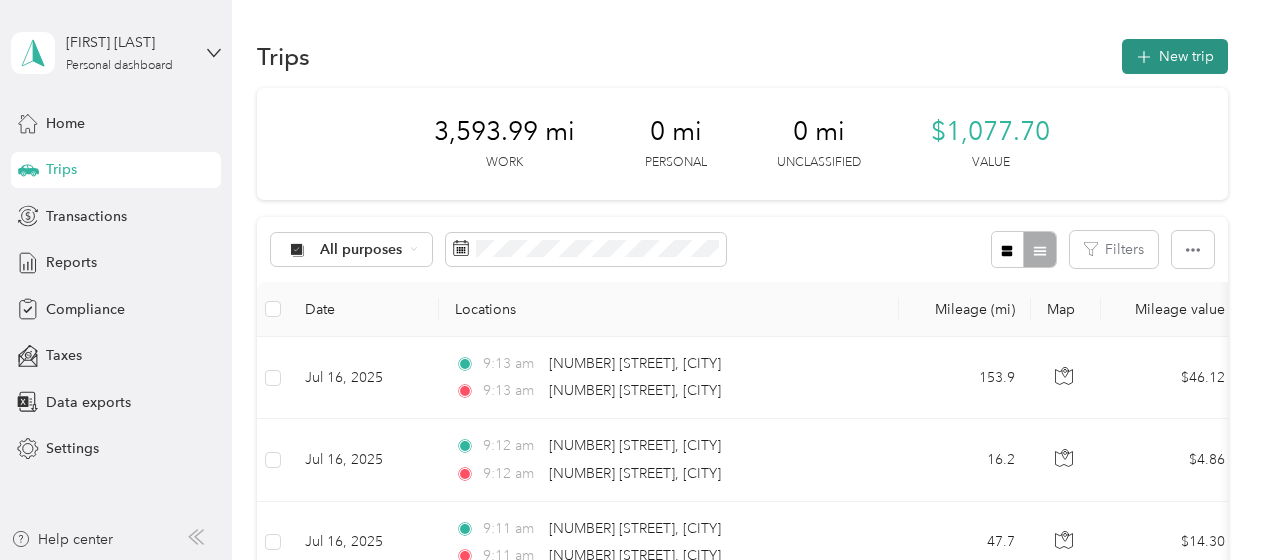click on "New trip" at bounding box center [1175, 56] 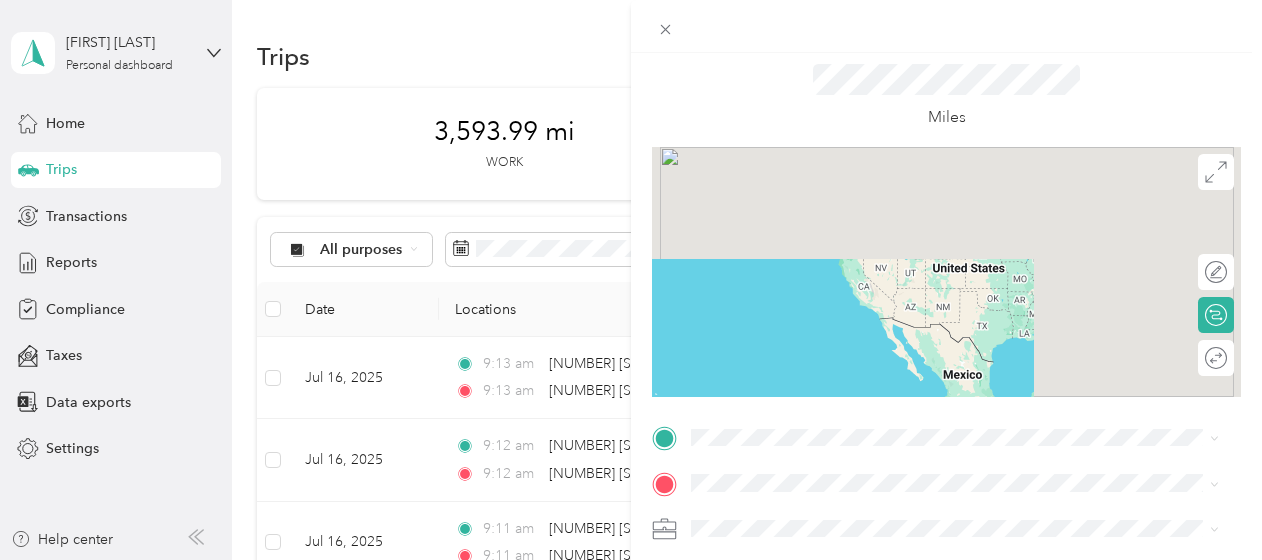scroll, scrollTop: 100, scrollLeft: 0, axis: vertical 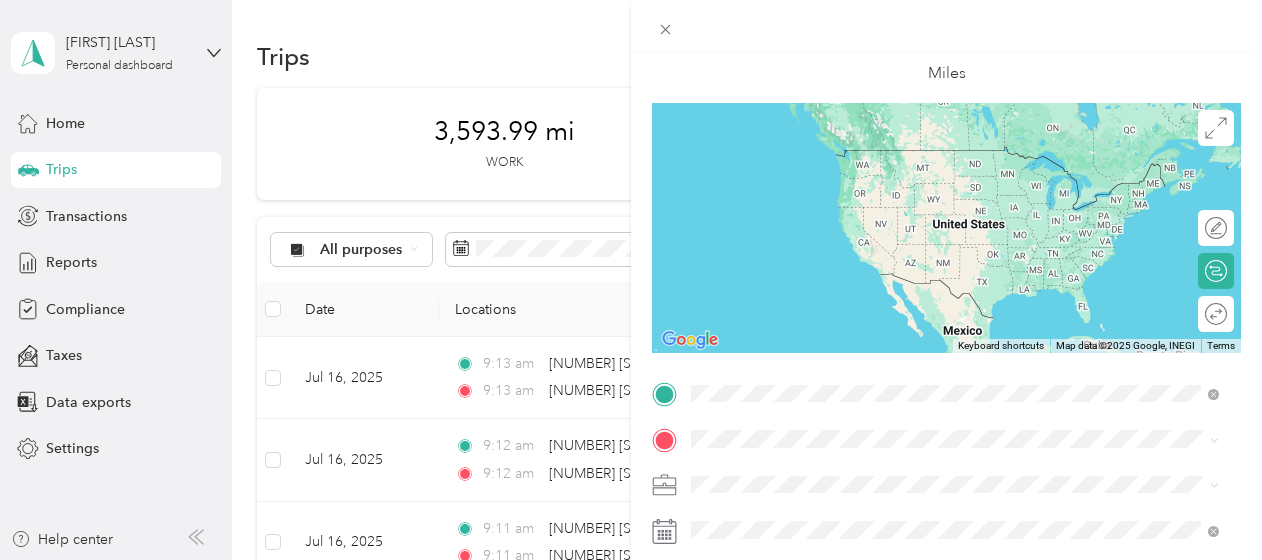 click on "25717 Chestnut Way
Stevenson Ranch, California 91381, United States" at bounding box center (873, 158) 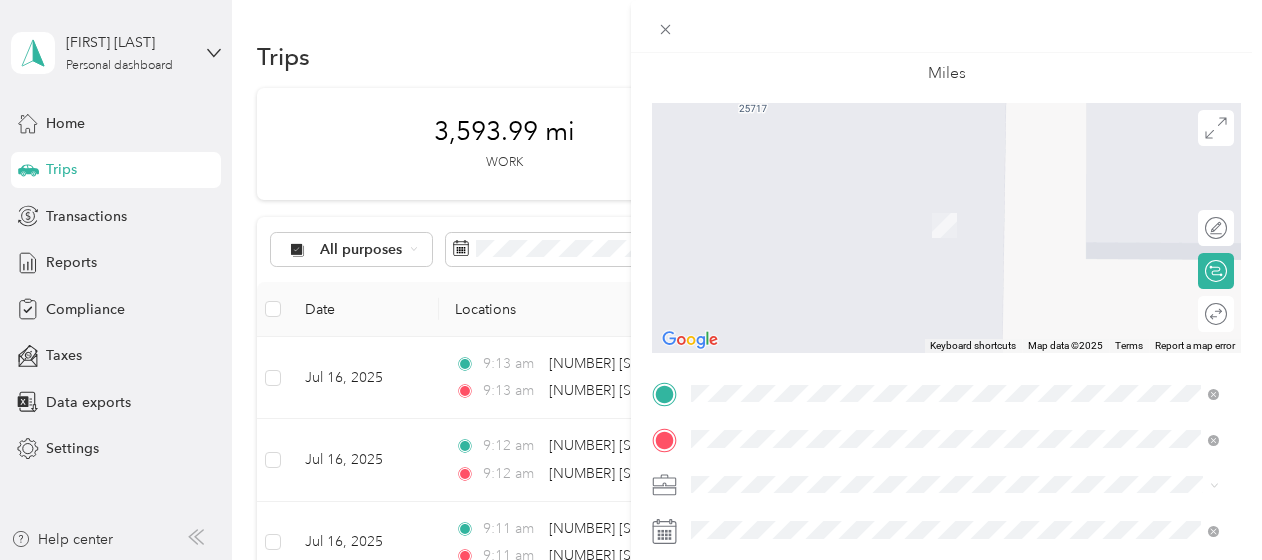 click on "Burbank Airport
Burbank, California 91505, United States" at bounding box center [936, 329] 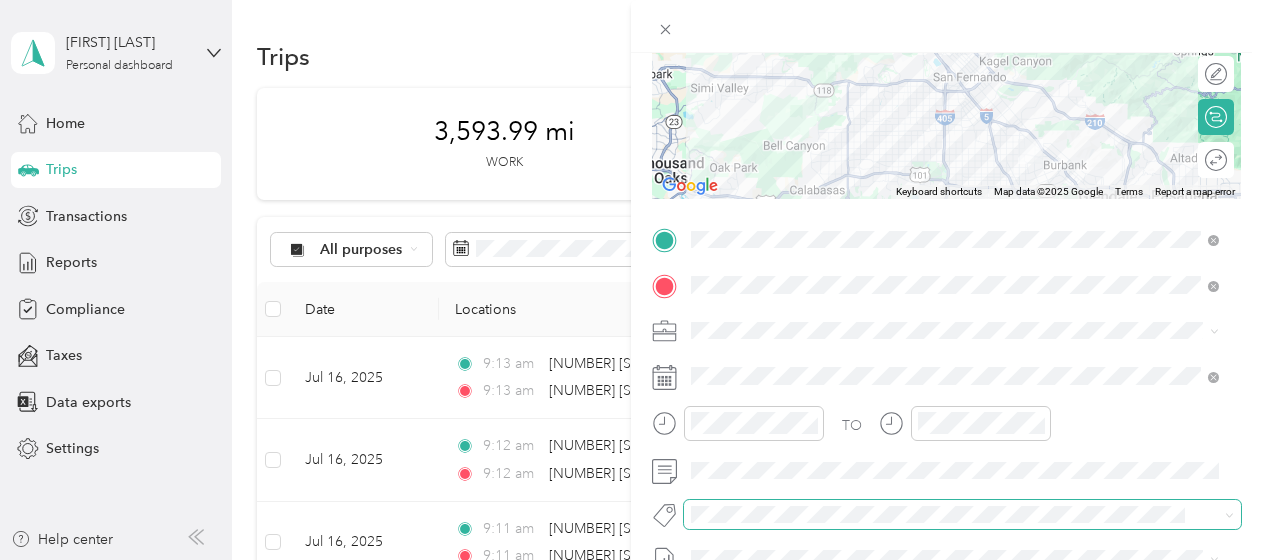 scroll, scrollTop: 300, scrollLeft: 0, axis: vertical 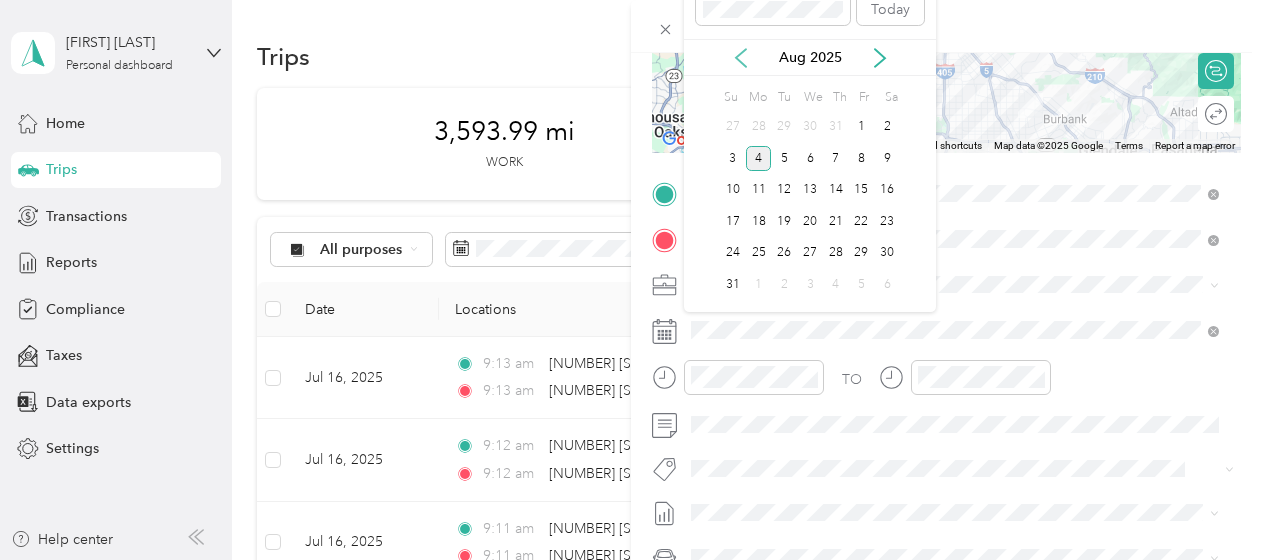 click 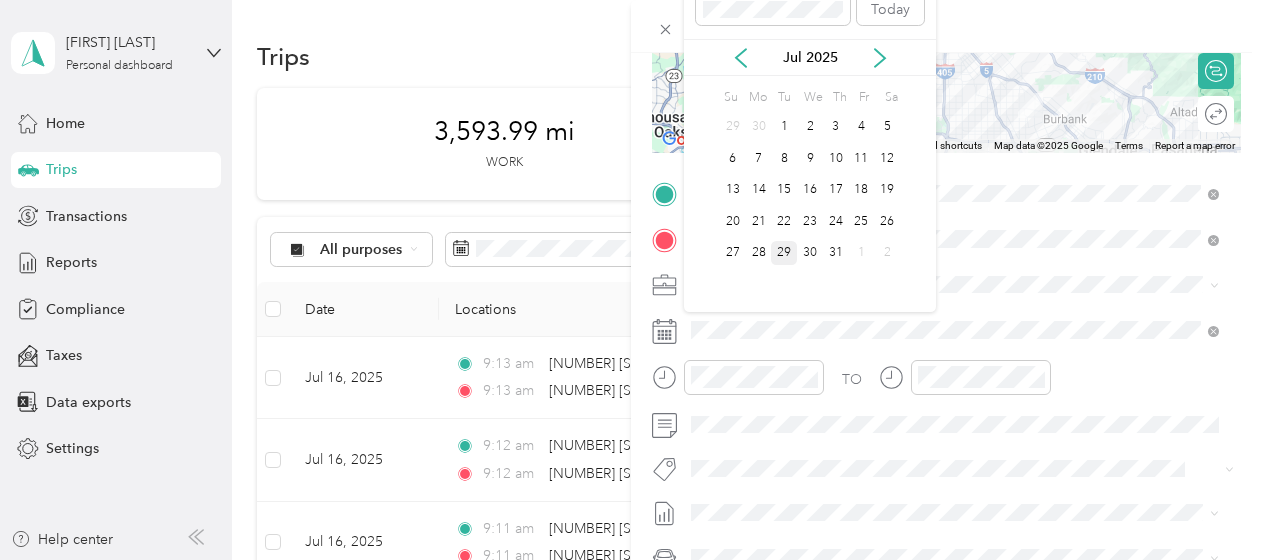 click on "29" at bounding box center [784, 253] 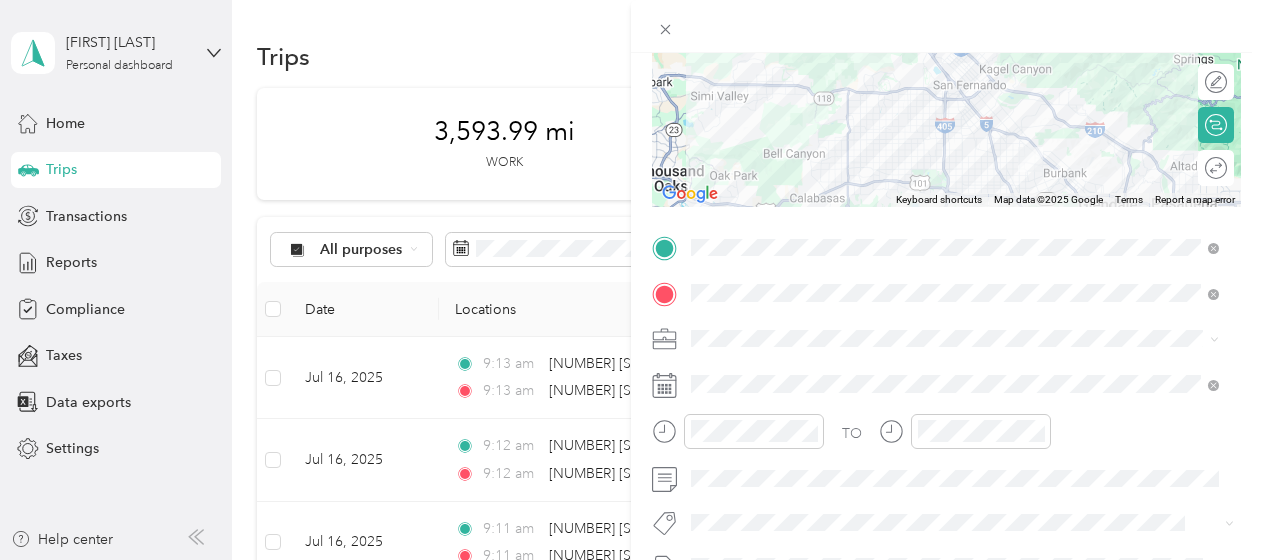 scroll, scrollTop: 0, scrollLeft: 0, axis: both 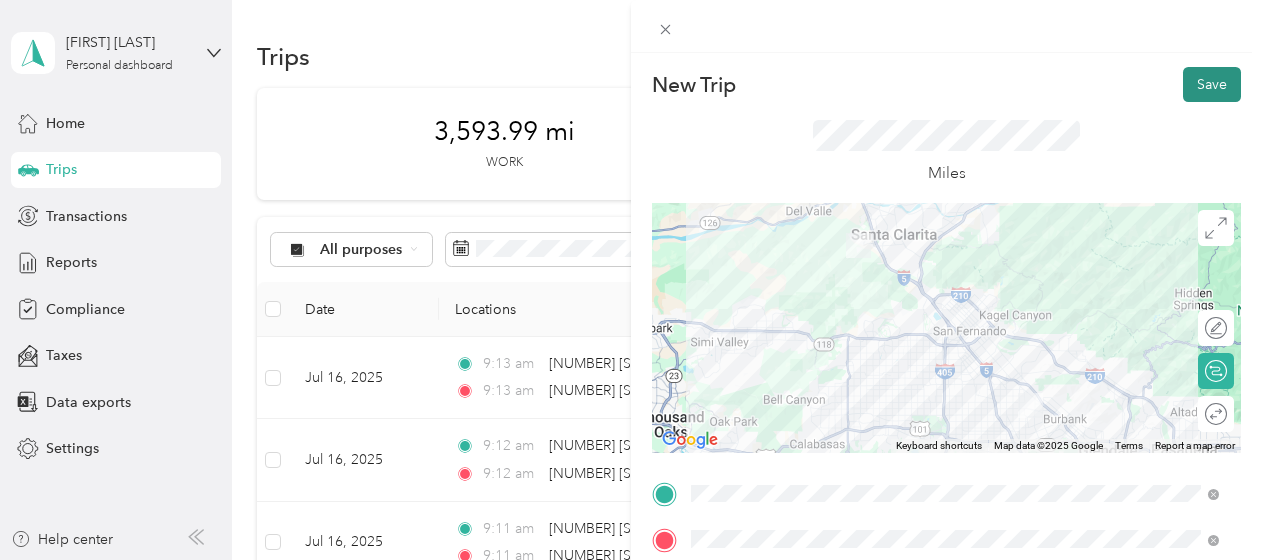 click on "Save" at bounding box center [1212, 84] 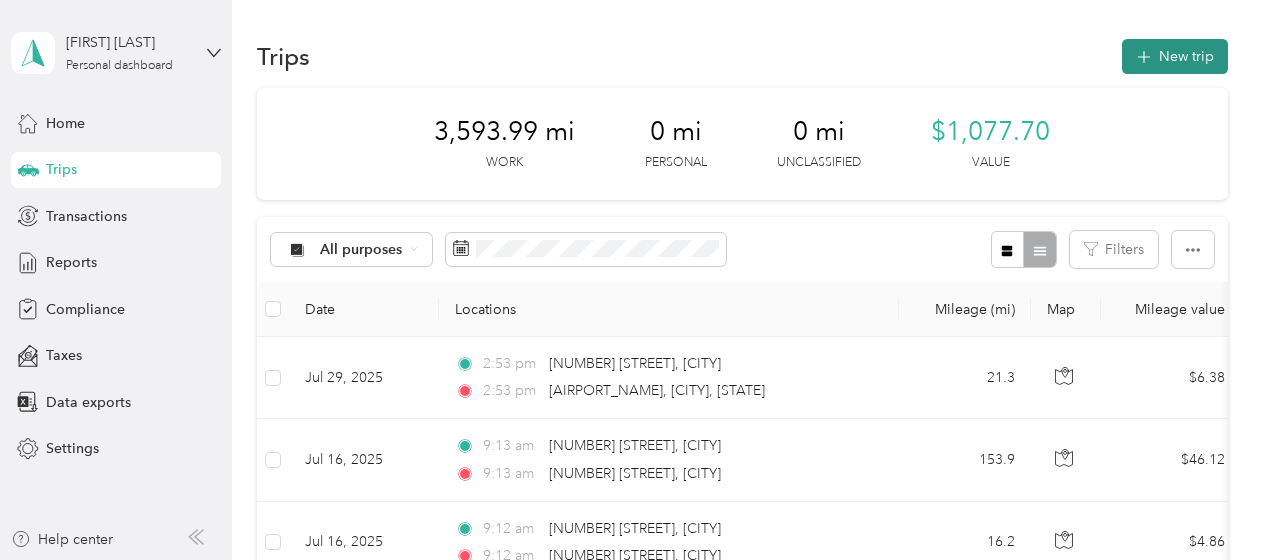 click on "New trip" at bounding box center (1175, 56) 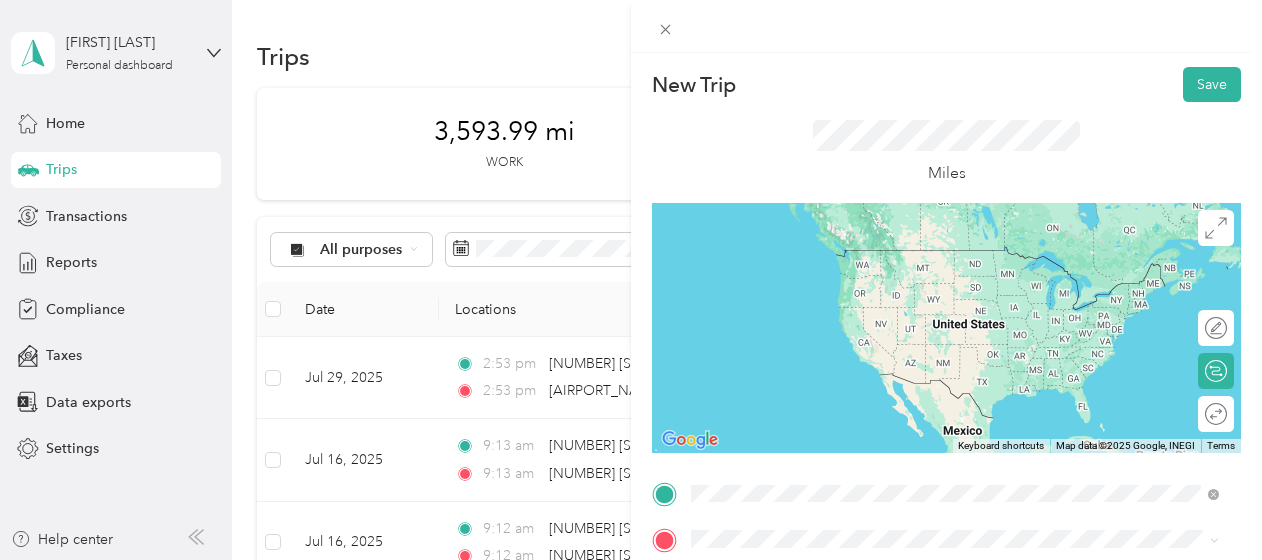 click on "Burbank Airport
Burbank, California 91505, United States" at bounding box center [936, 383] 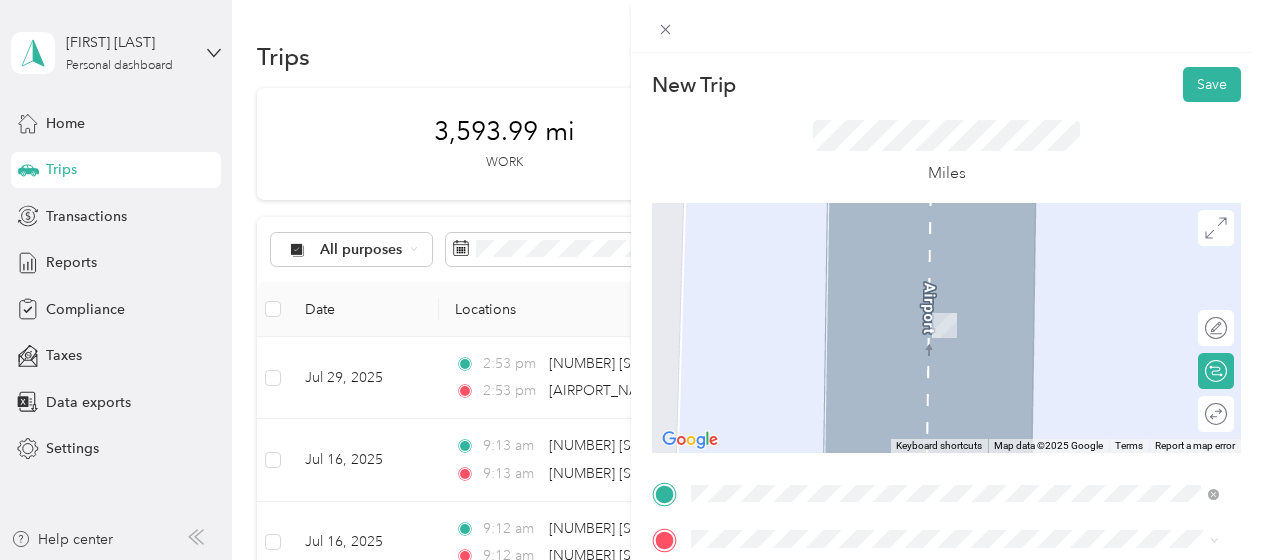 click on "25717 Chestnut Way
Stevenson Ranch, California 91381, United States" at bounding box center [873, 300] 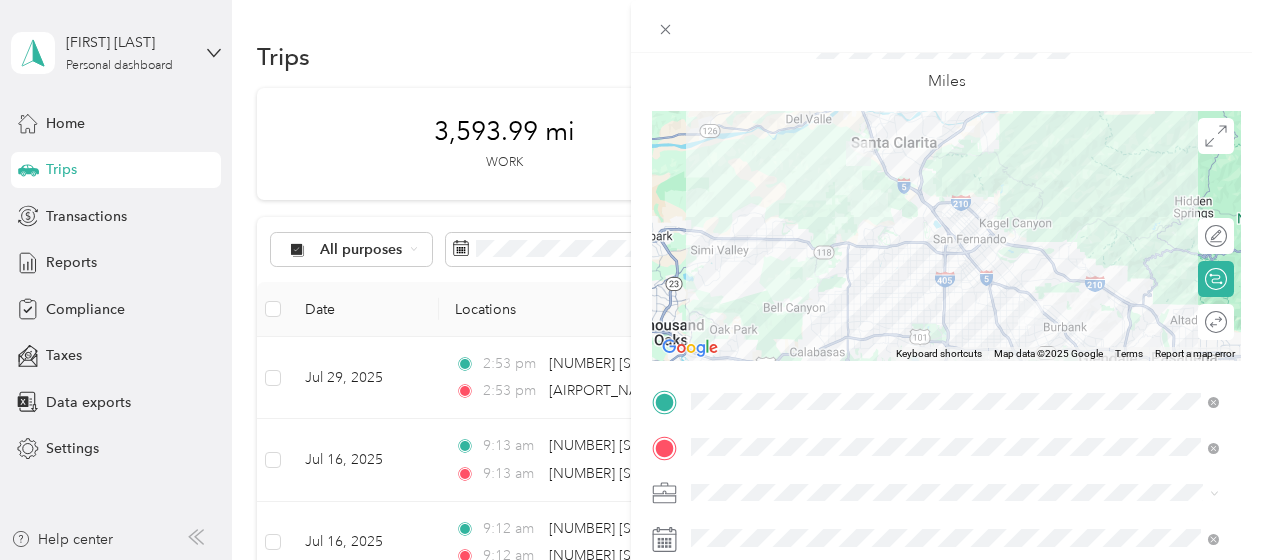 scroll, scrollTop: 200, scrollLeft: 0, axis: vertical 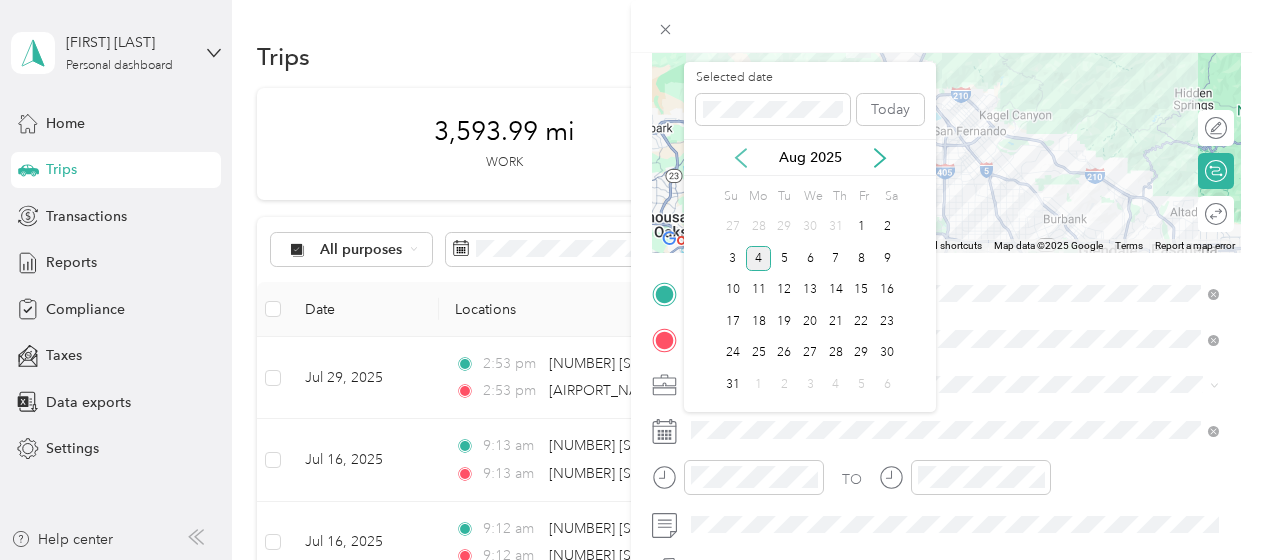 drag, startPoint x: 742, startPoint y: 156, endPoint x: 744, endPoint y: 166, distance: 10.198039 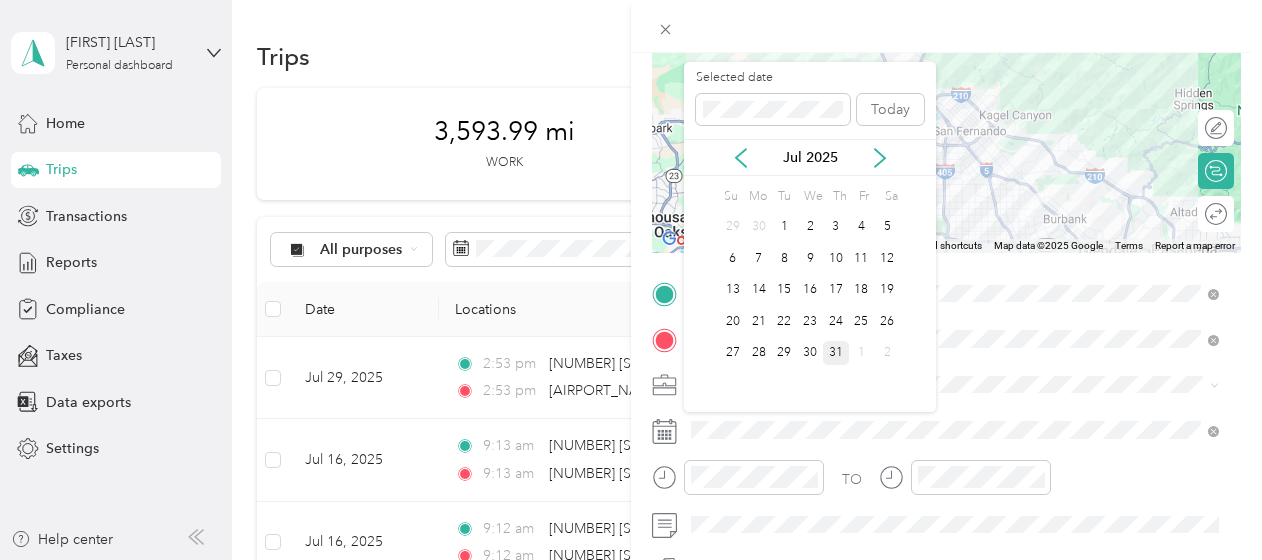 click on "31" at bounding box center [836, 353] 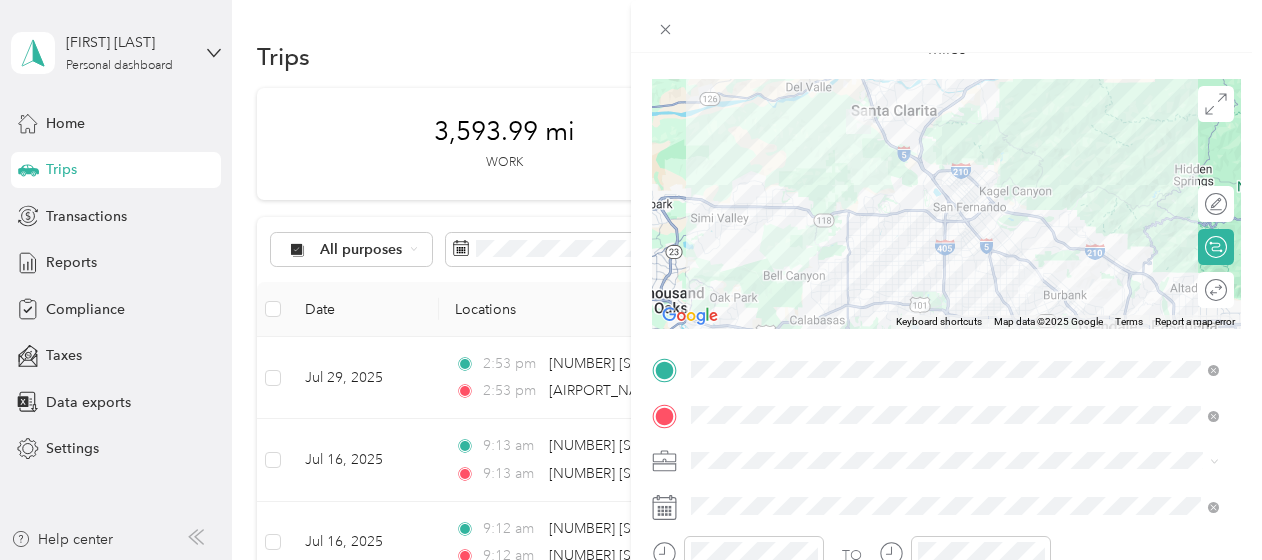 scroll, scrollTop: 0, scrollLeft: 0, axis: both 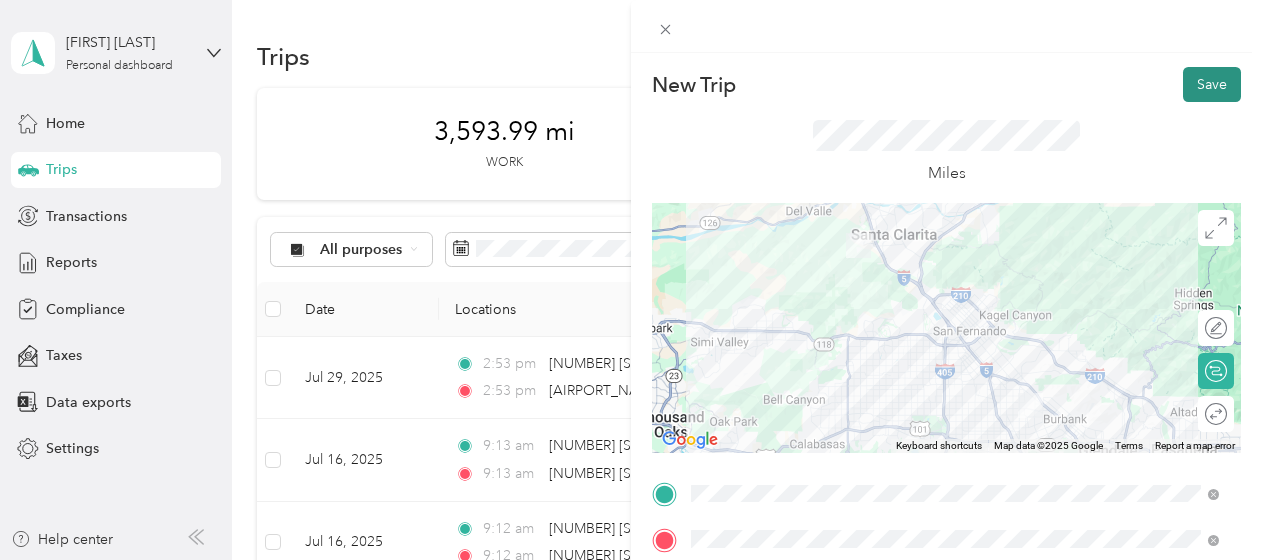 click on "Save" at bounding box center (1212, 84) 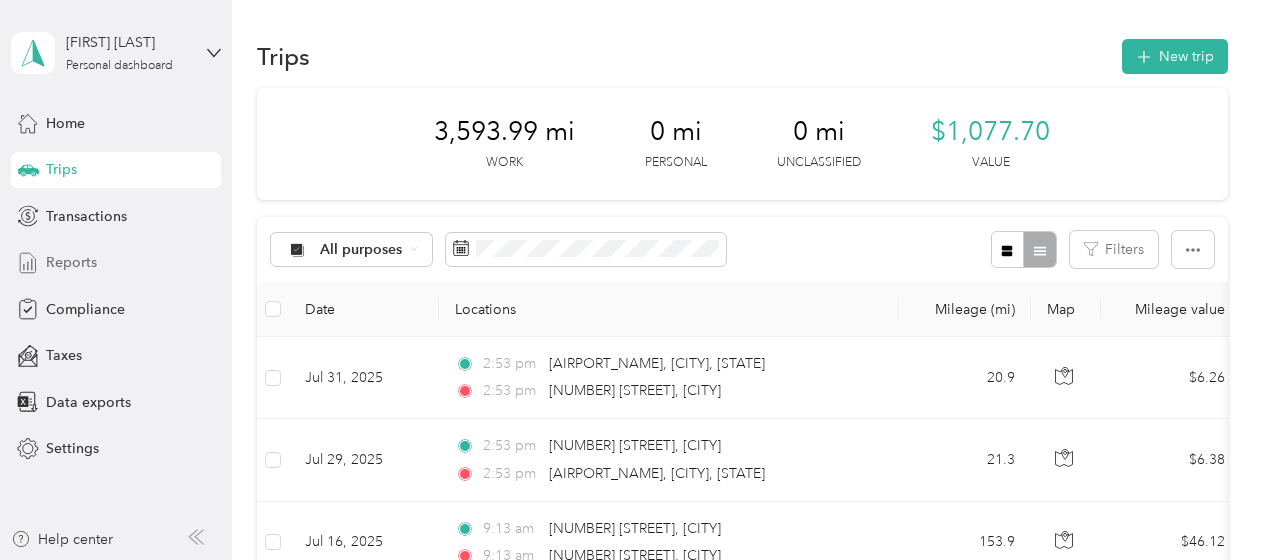 click on "Reports" at bounding box center (71, 262) 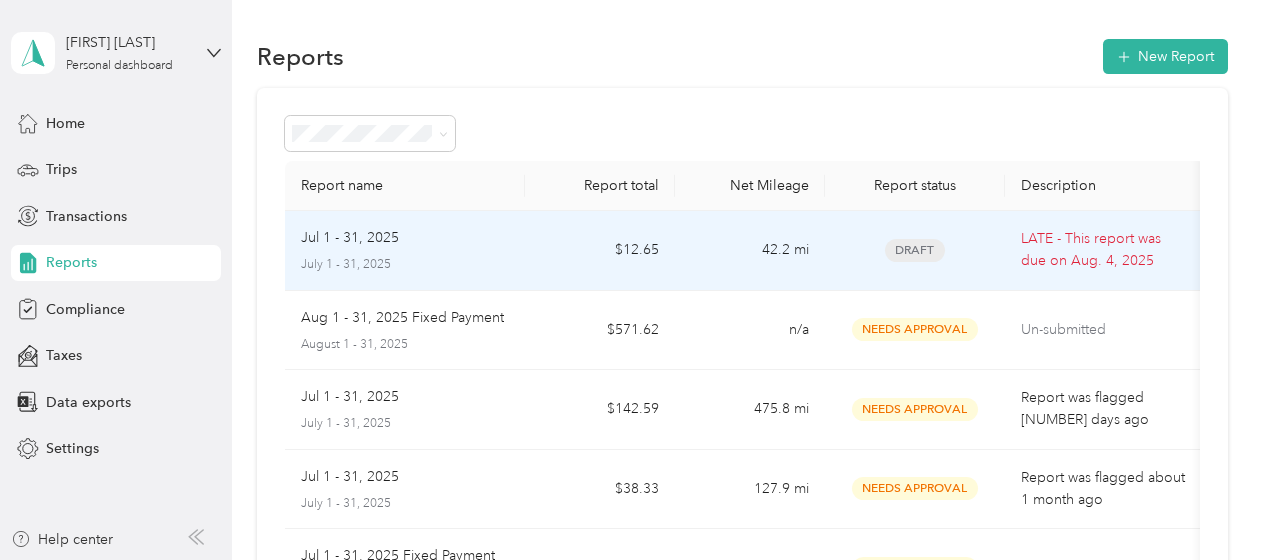 click on "Jul 1 - 31, 2025" at bounding box center [350, 238] 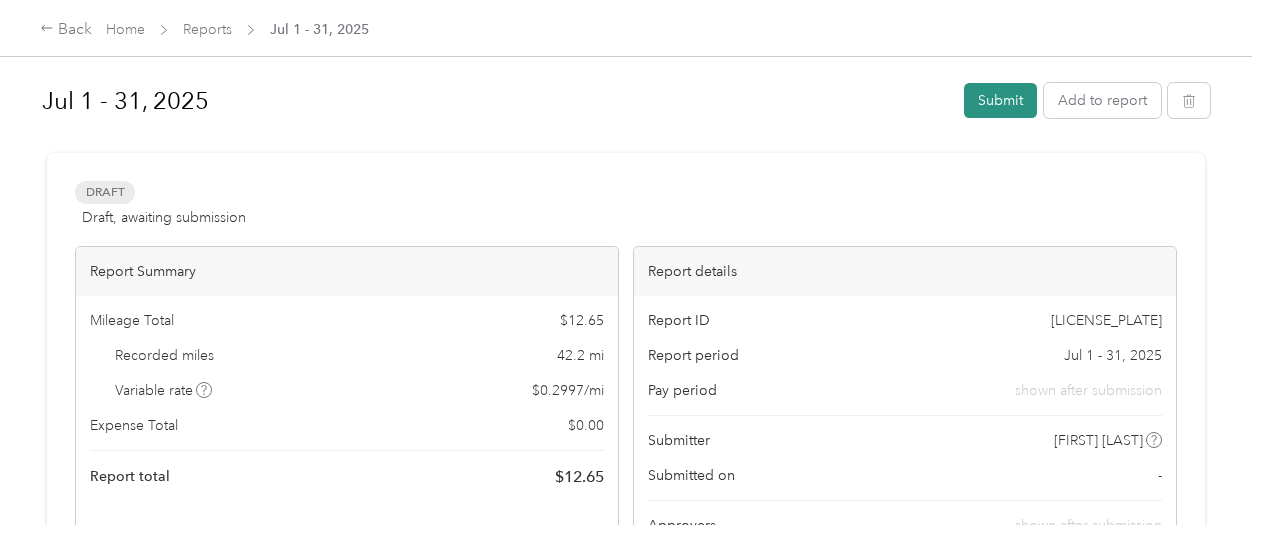 click on "Submit" at bounding box center [1000, 100] 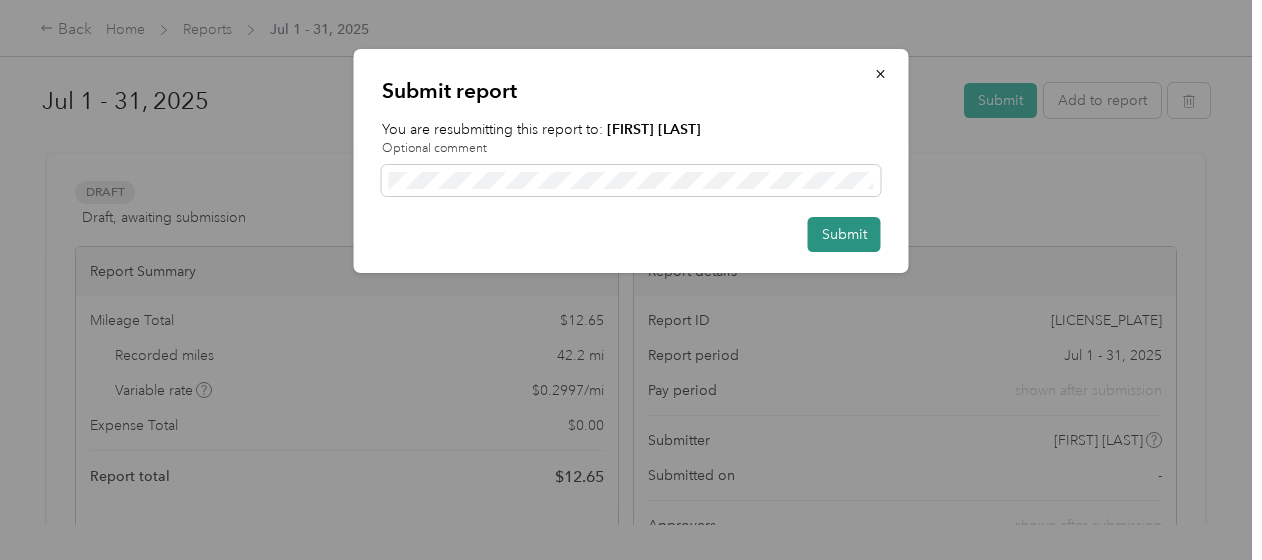 click on "Submit" at bounding box center (844, 234) 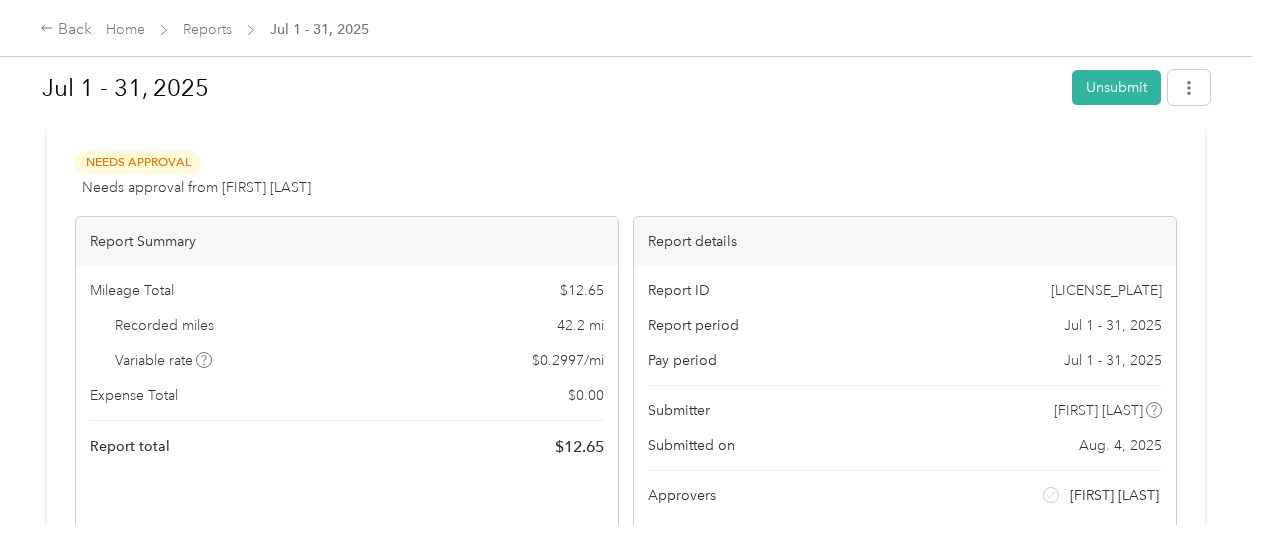 scroll, scrollTop: 0, scrollLeft: 0, axis: both 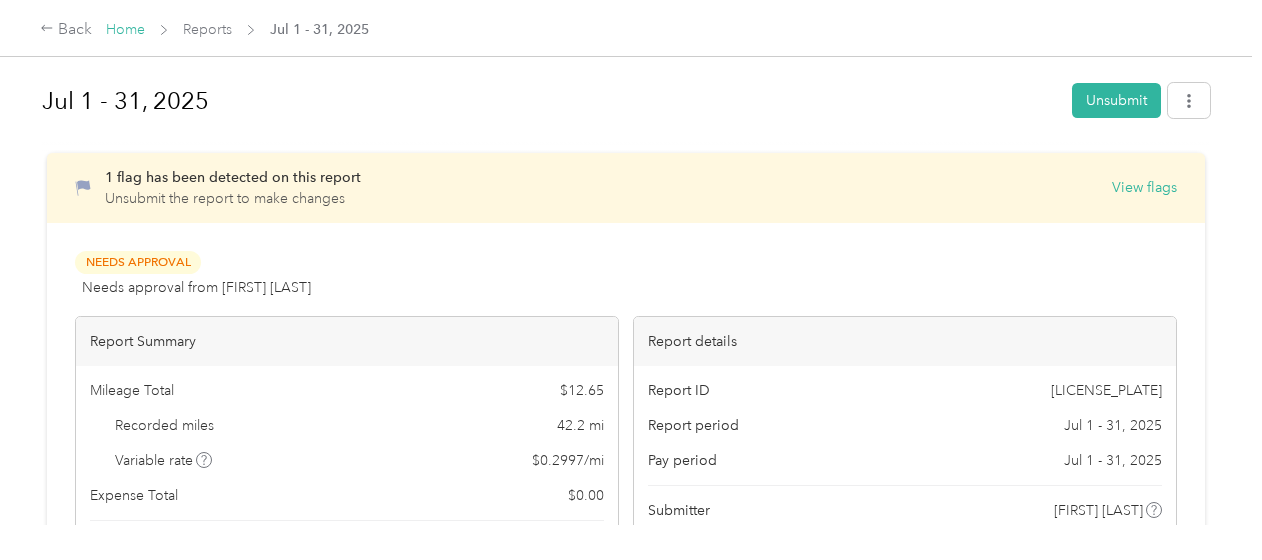 click on "Home" at bounding box center [125, 29] 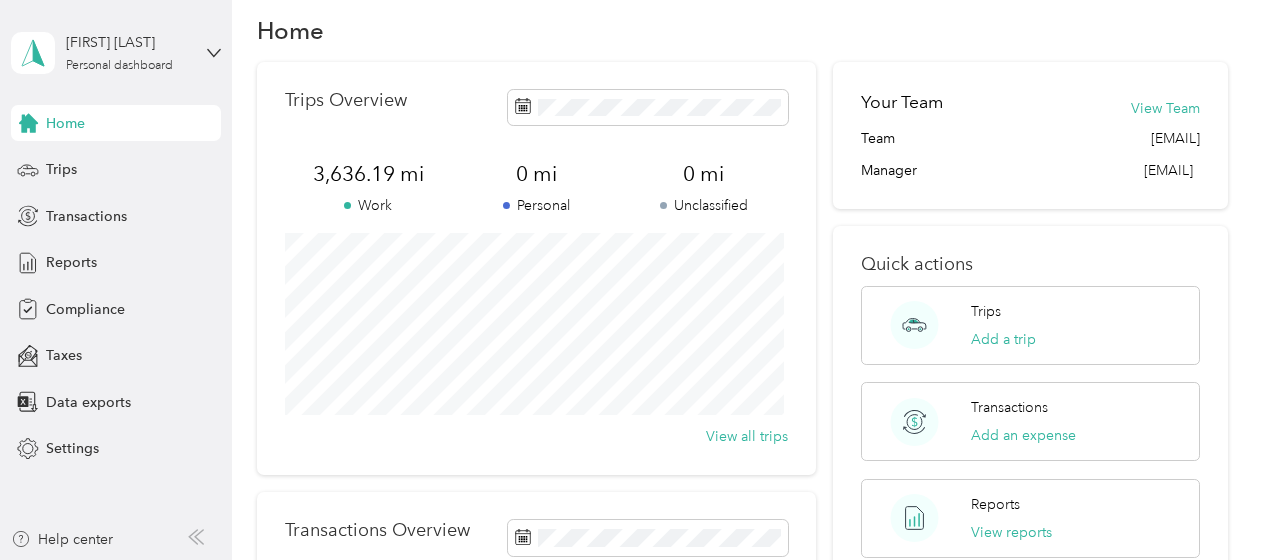 scroll, scrollTop: 0, scrollLeft: 0, axis: both 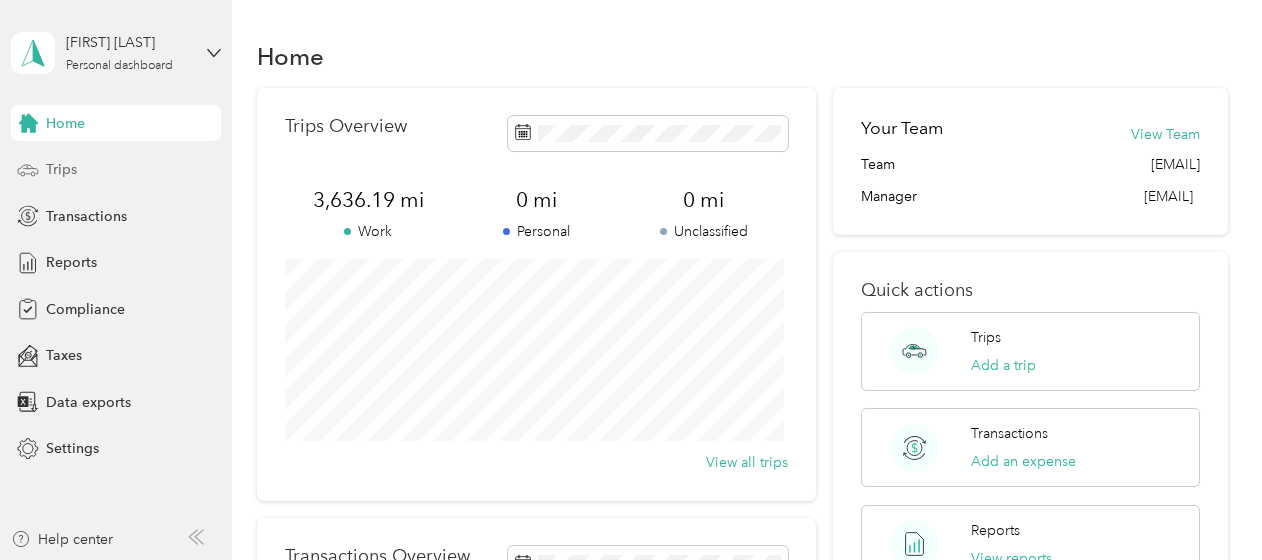 click on "Trips" at bounding box center (61, 169) 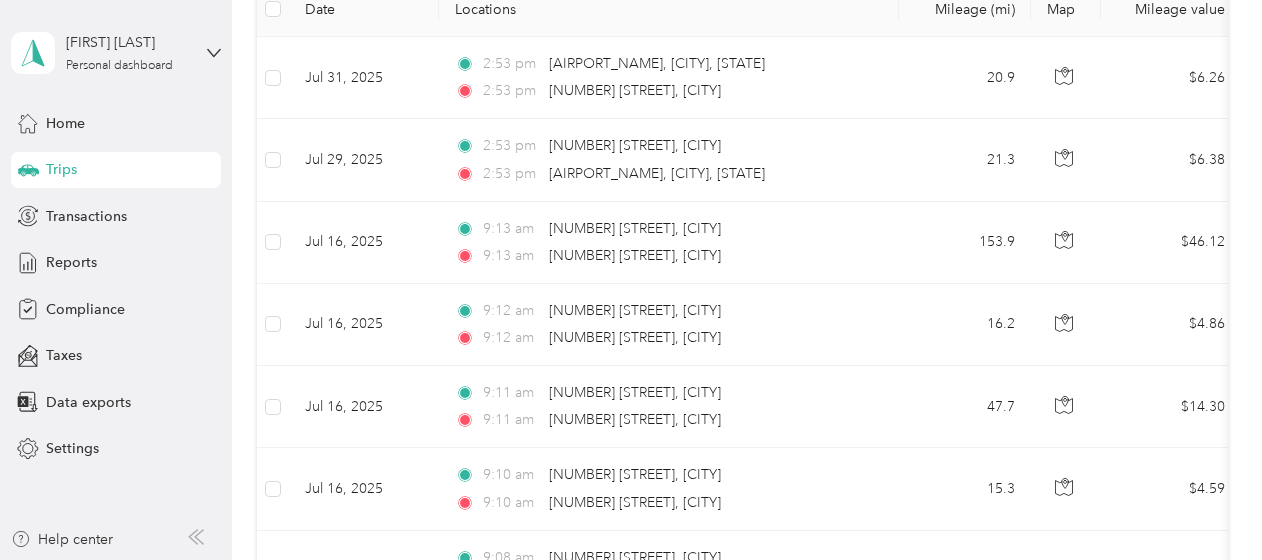 scroll, scrollTop: 0, scrollLeft: 0, axis: both 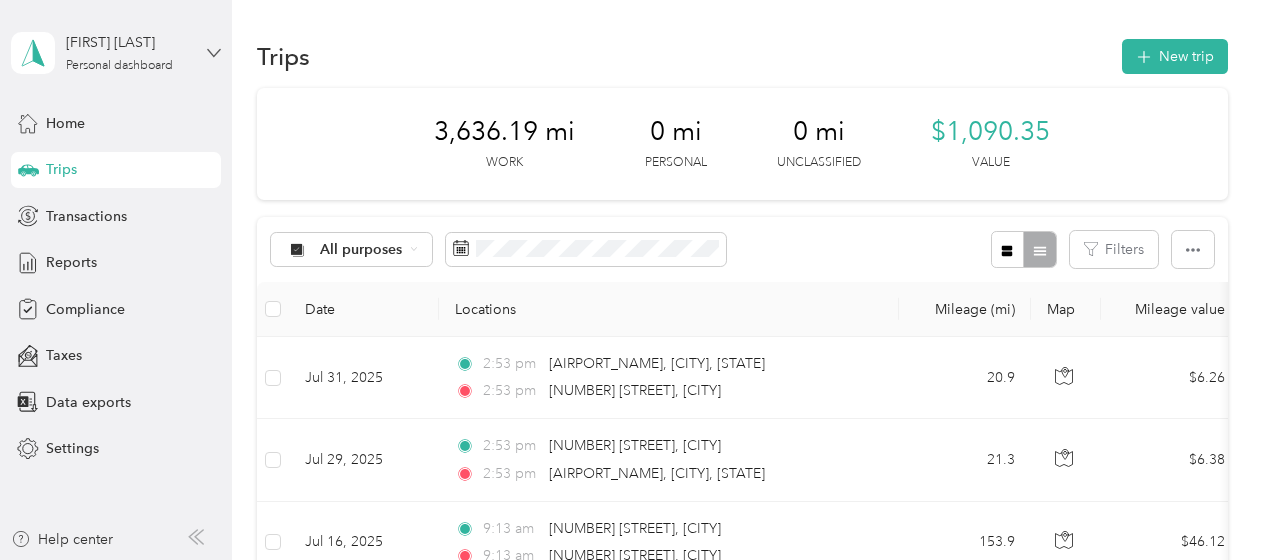 click 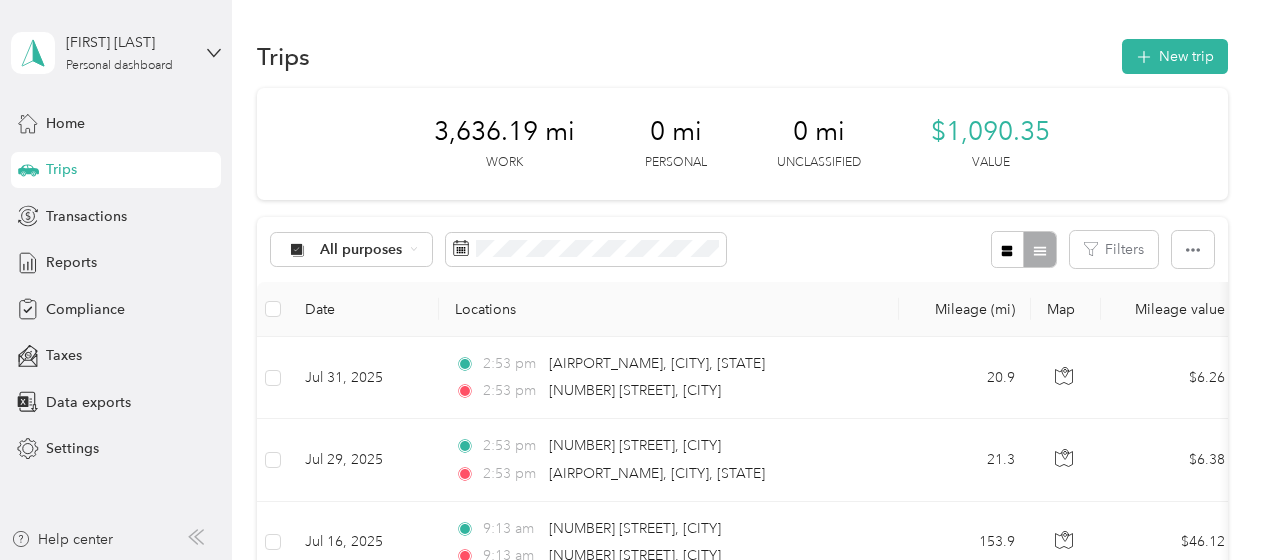 click on "Log out" at bounding box center [67, 158] 